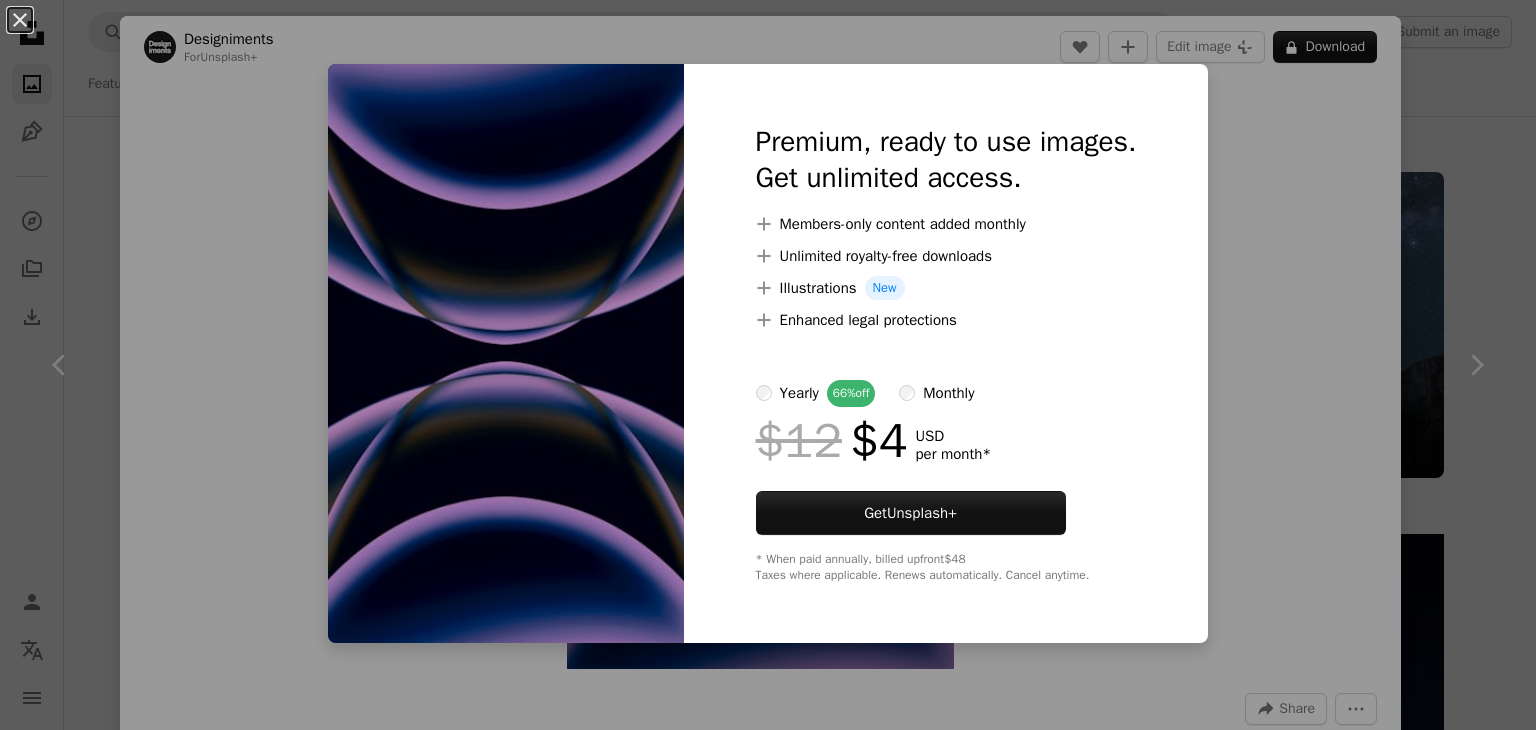 scroll, scrollTop: 34972, scrollLeft: 0, axis: vertical 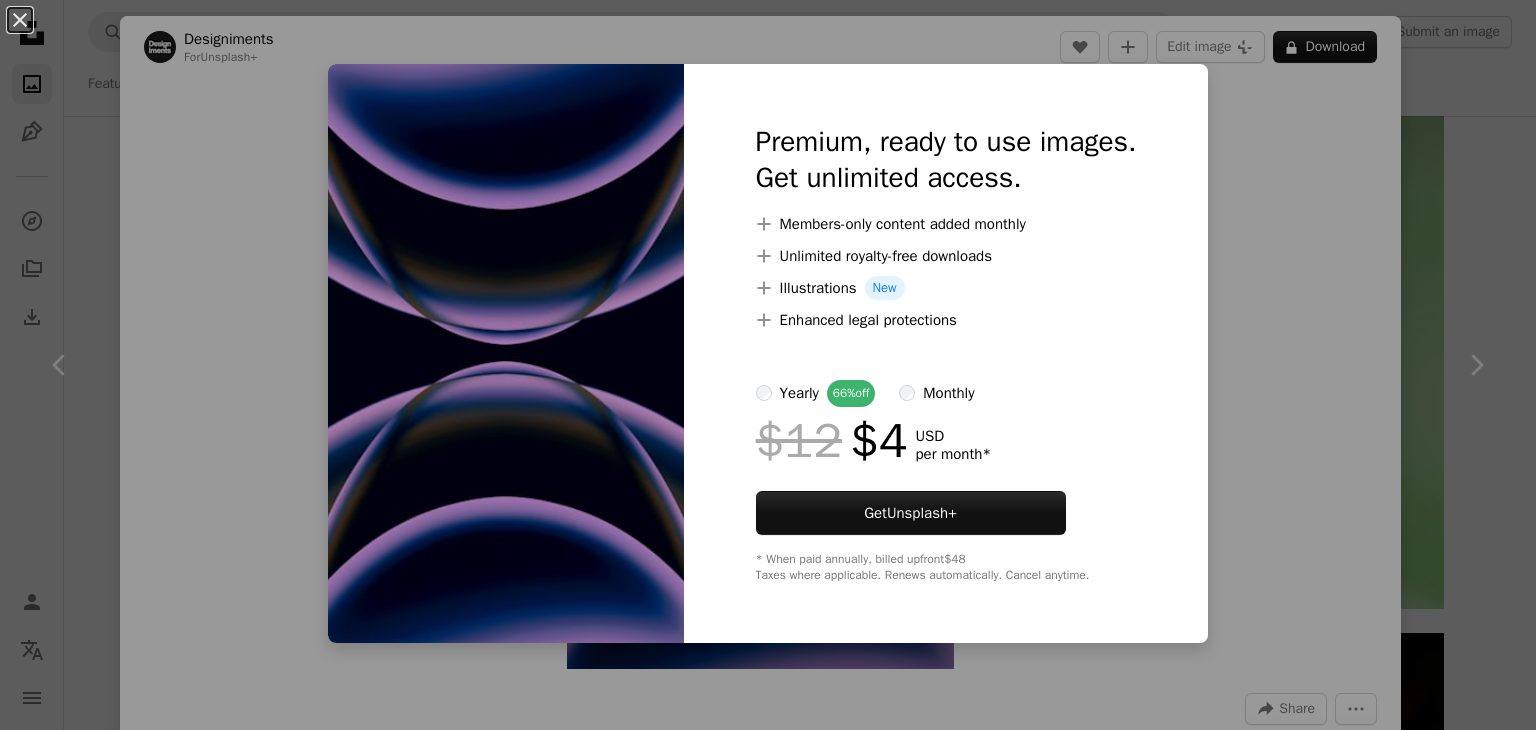 click on "An X shape Premium, ready to use images. Get unlimited access. A plus sign Members-only content added monthly A plus sign Unlimited royalty-free downloads A plus sign Illustrations  New A plus sign Enhanced legal protections yearly 66%  off monthly $12   $4 USD per month * Get  Unsplash+ * When paid annually, billed upfront  $48 Taxes where applicable. Renews automatically. Cancel anytime." at bounding box center (768, 365) 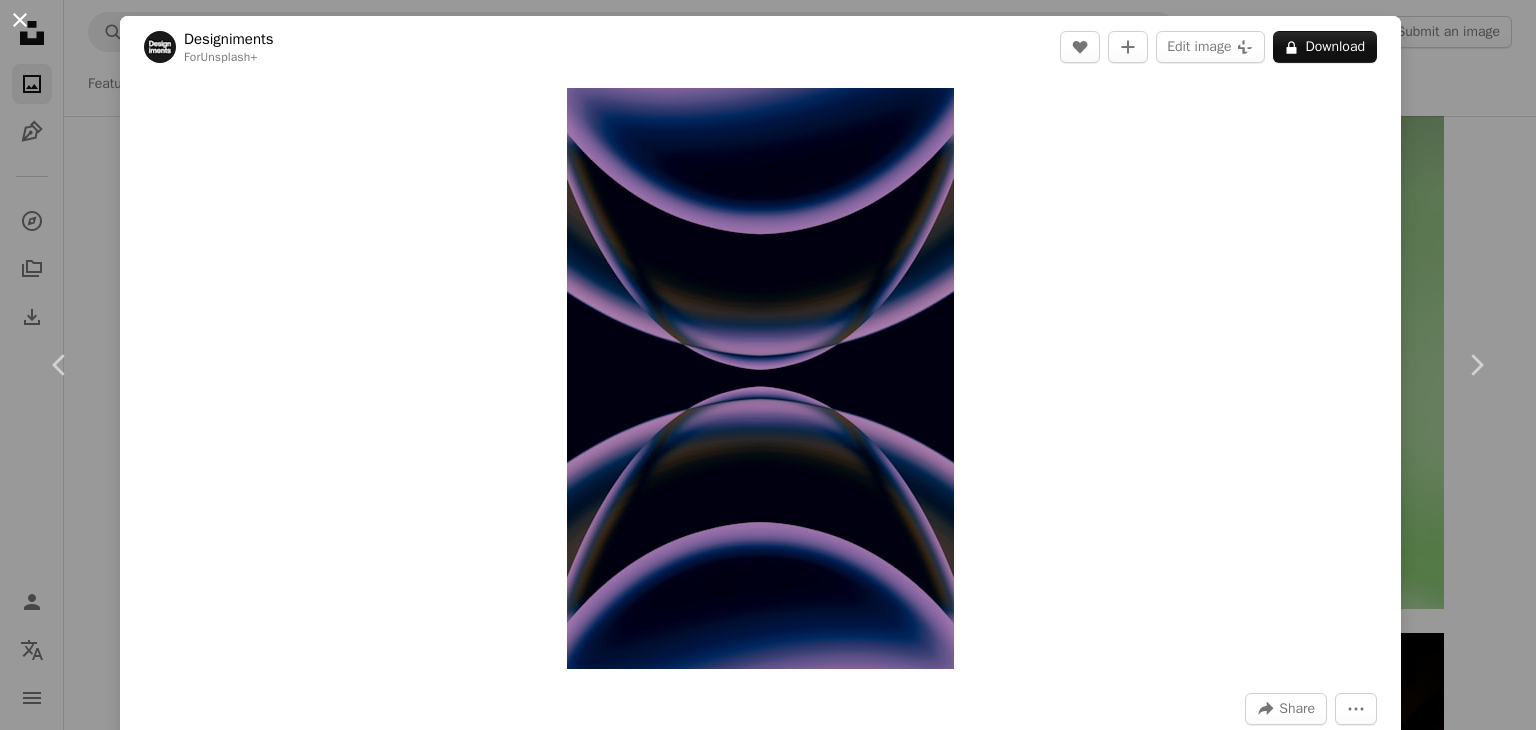 click on "An X shape" at bounding box center (20, 20) 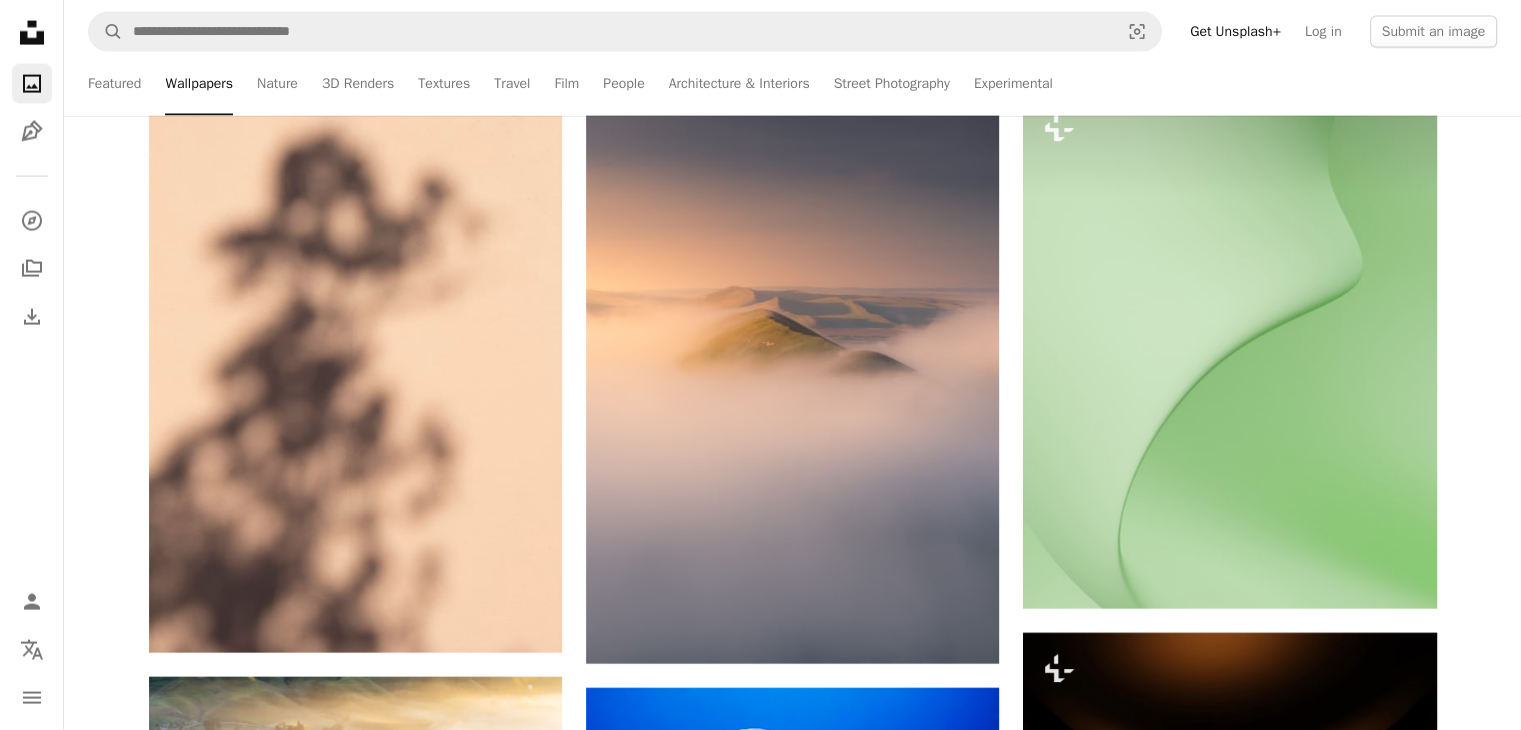 click on "Wallpapers" at bounding box center (199, 84) 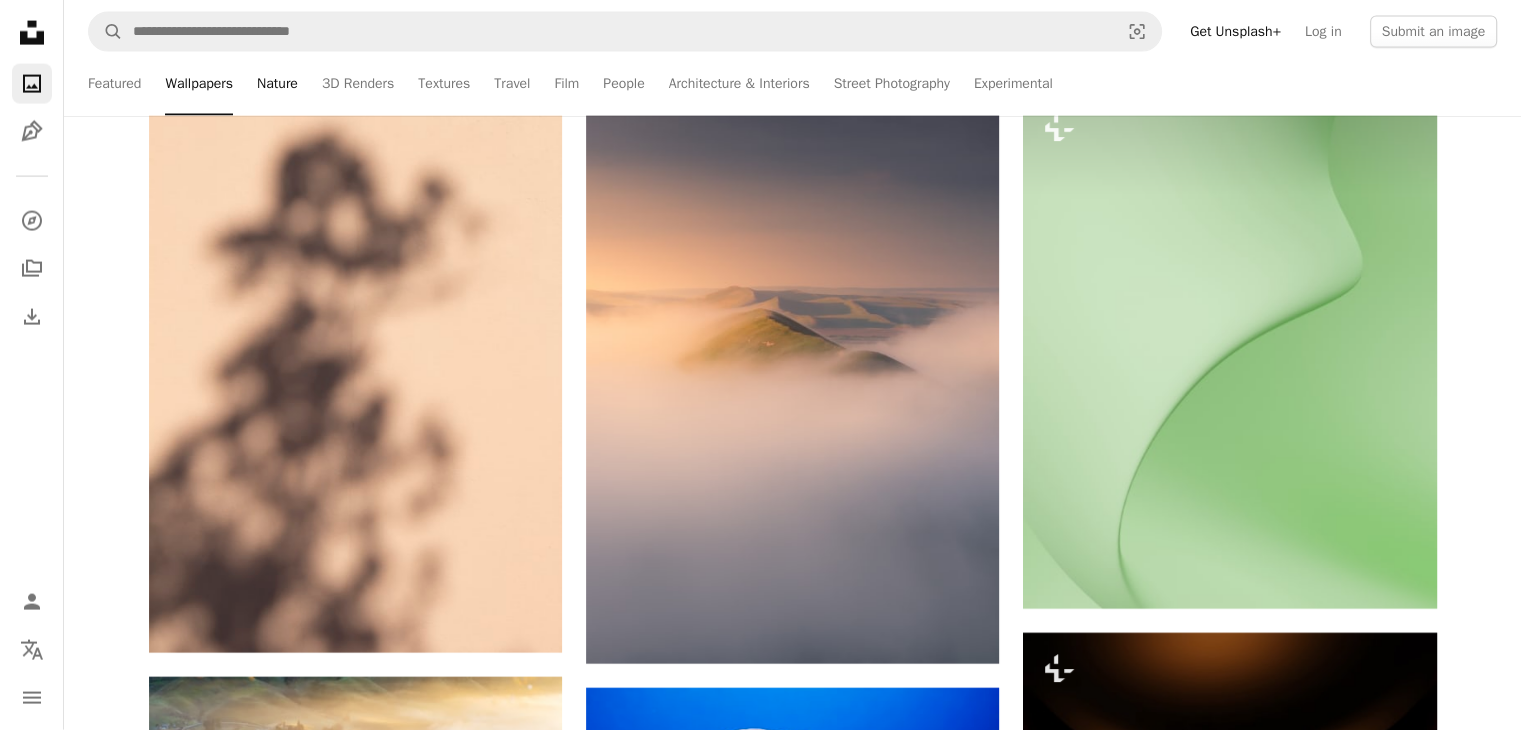 click on "Nature" at bounding box center (277, 84) 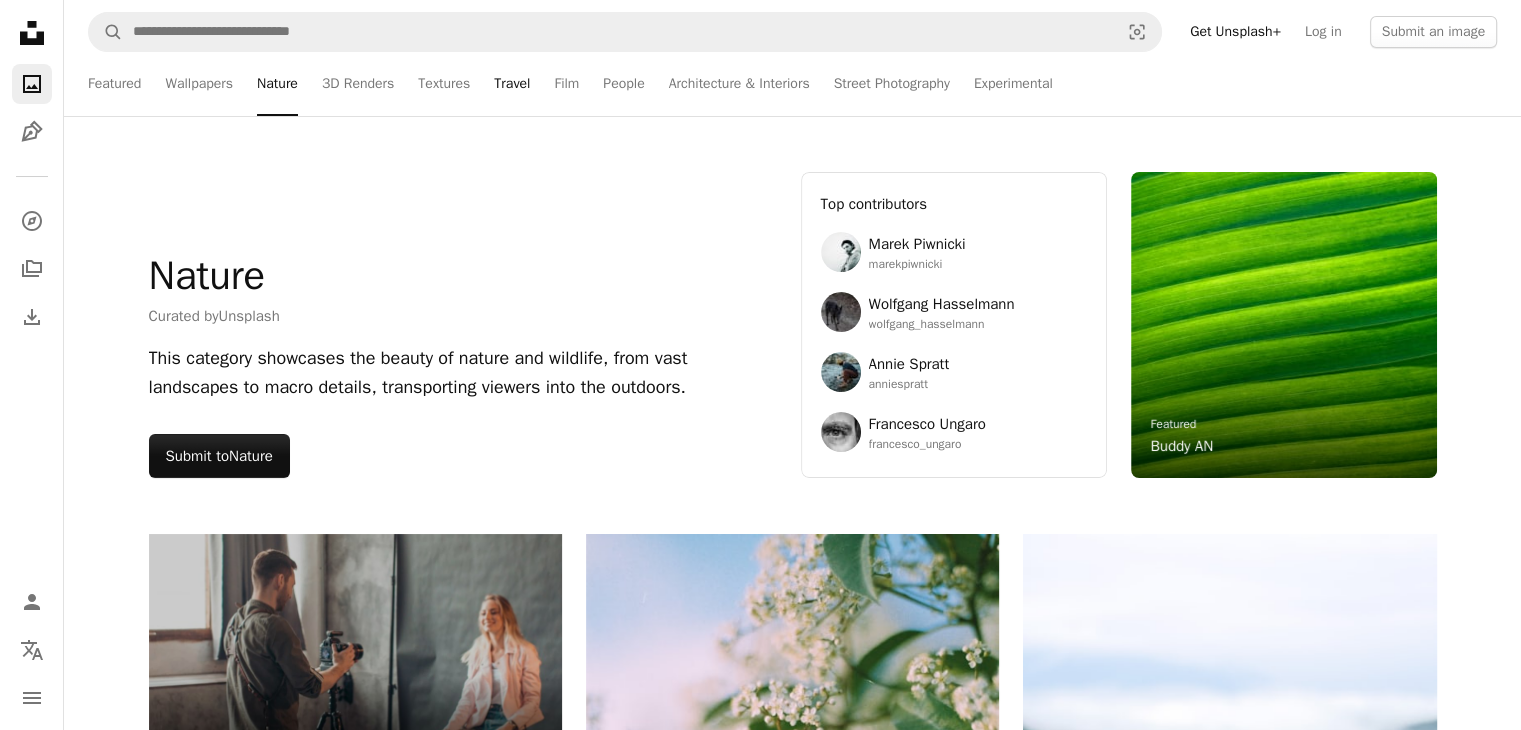 click on "Travel" at bounding box center (512, 84) 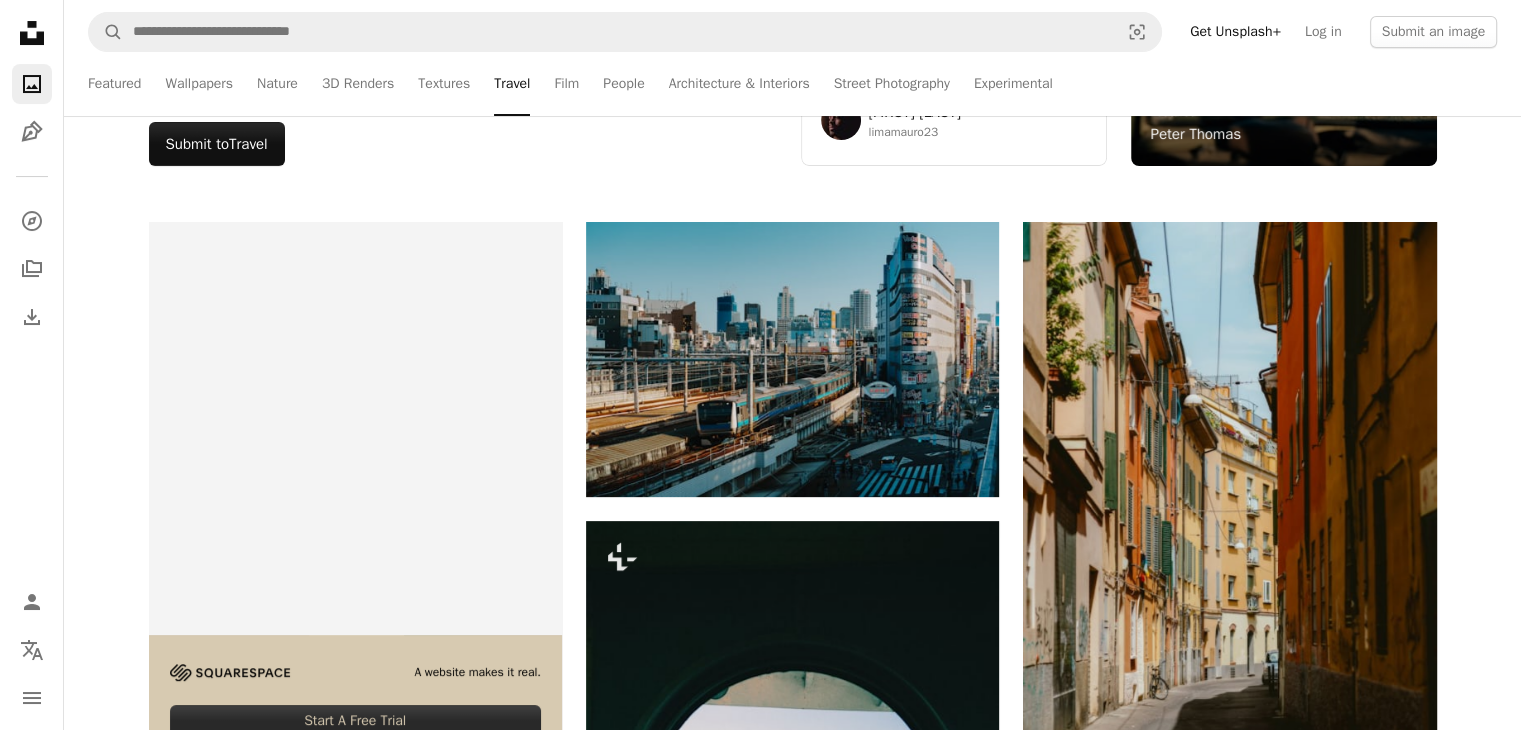scroll, scrollTop: 314, scrollLeft: 0, axis: vertical 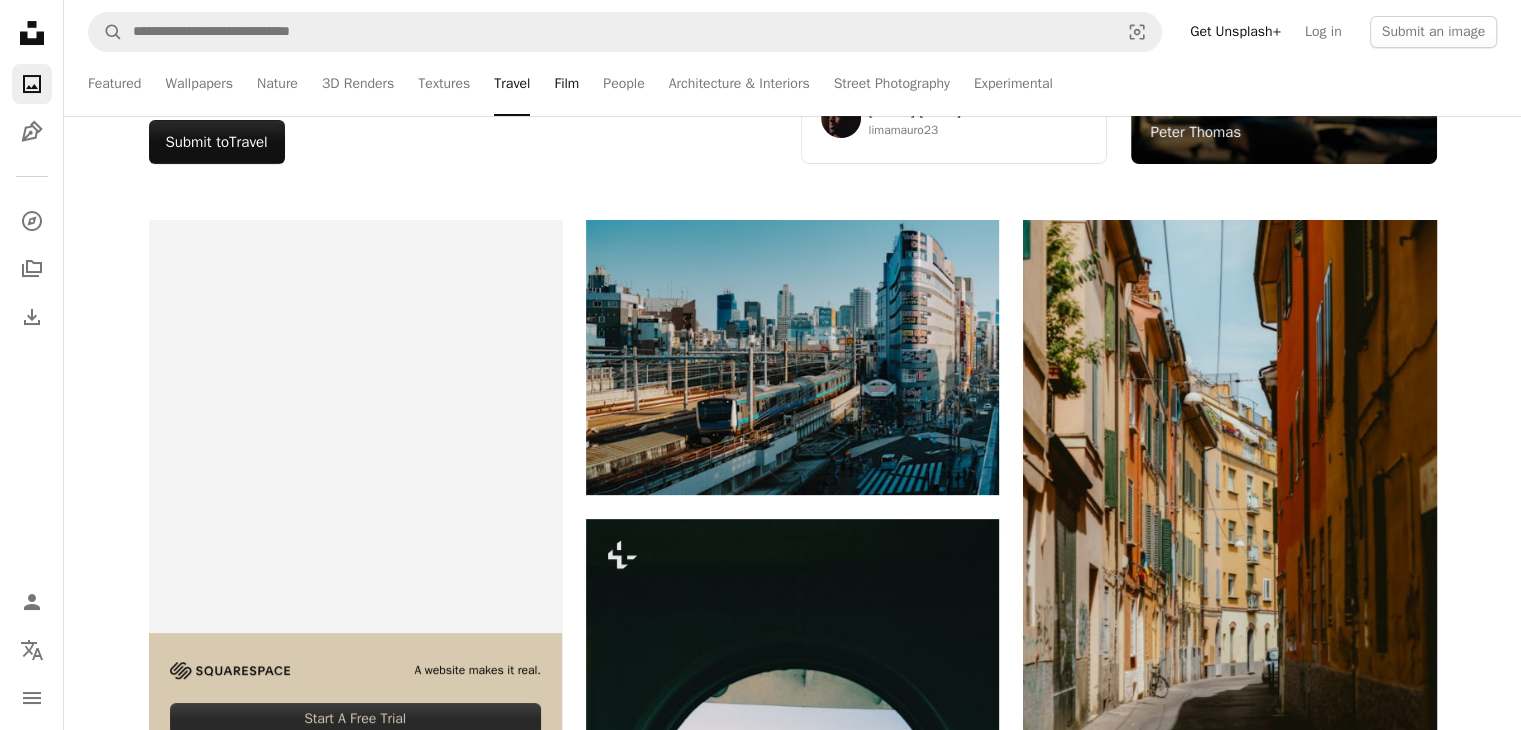 click on "Film" at bounding box center [566, 84] 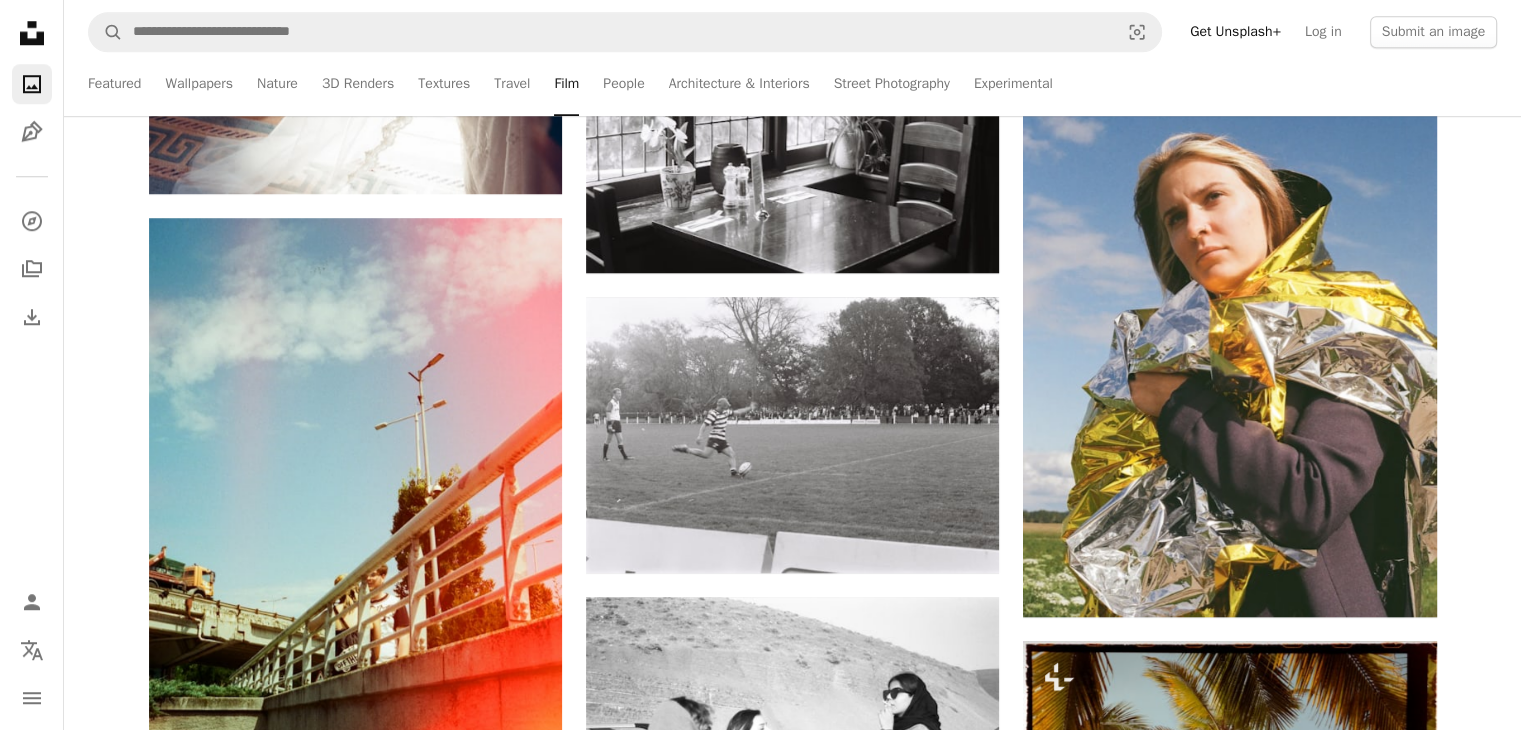 scroll, scrollTop: 1622, scrollLeft: 0, axis: vertical 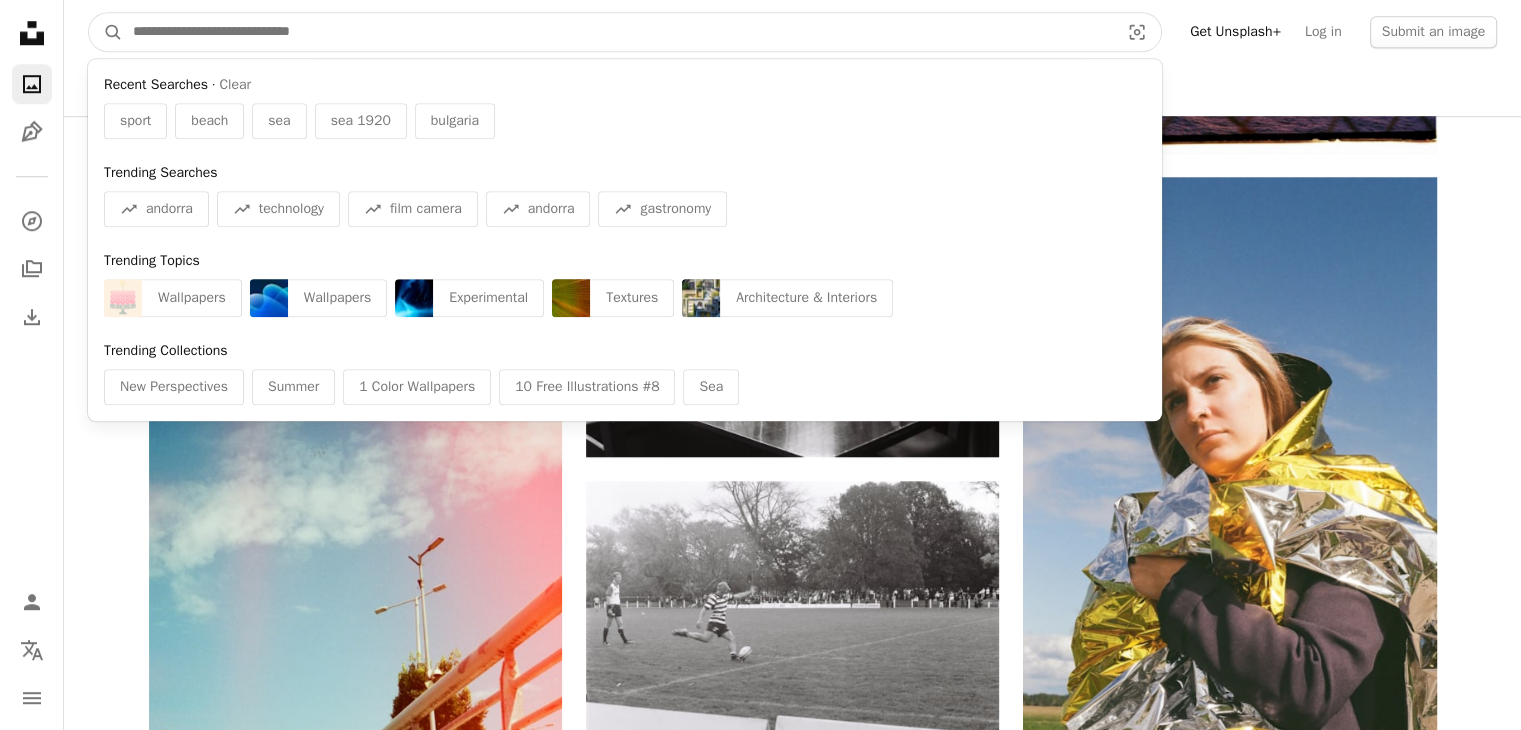 click at bounding box center [618, 32] 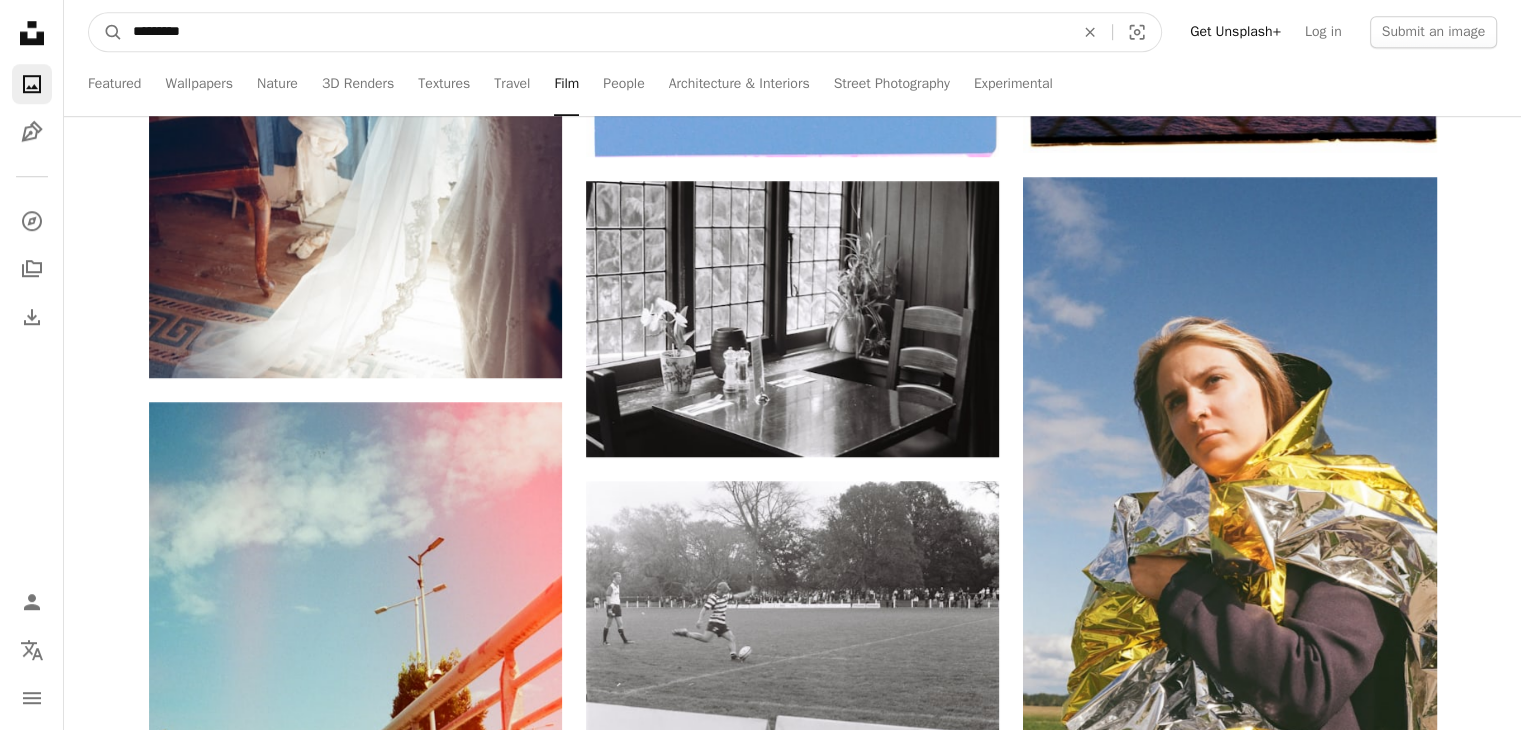 type on "*********" 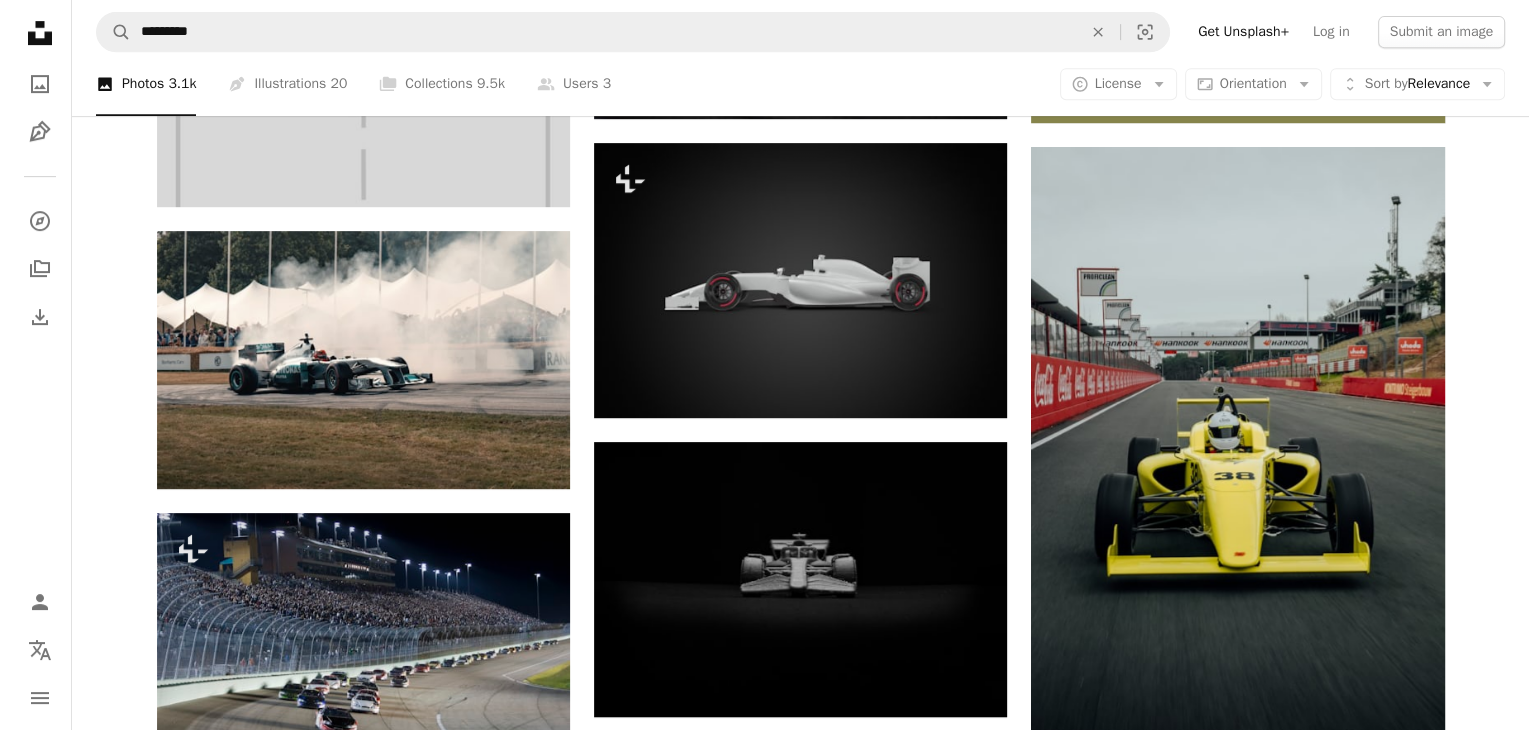 scroll, scrollTop: 952, scrollLeft: 0, axis: vertical 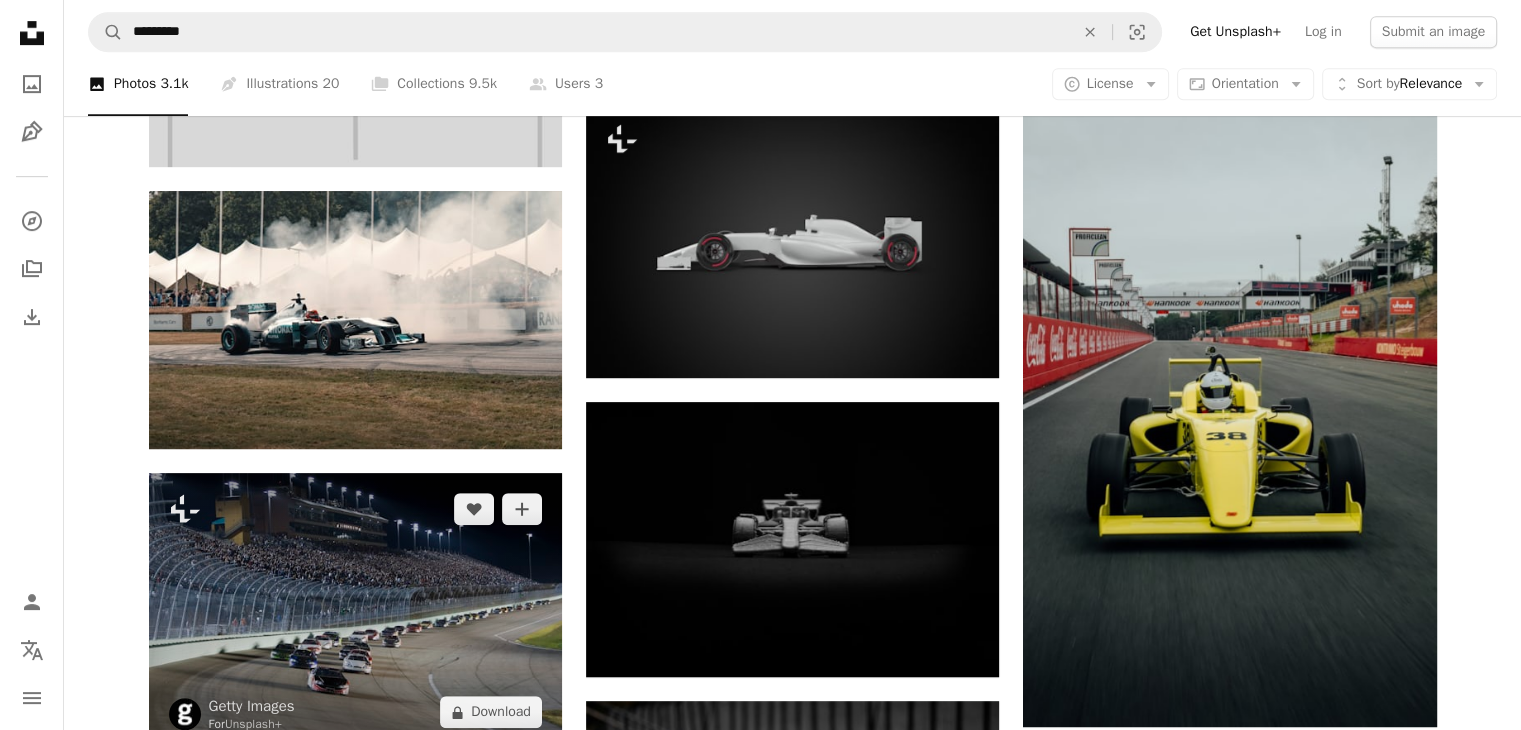 click at bounding box center (355, 610) 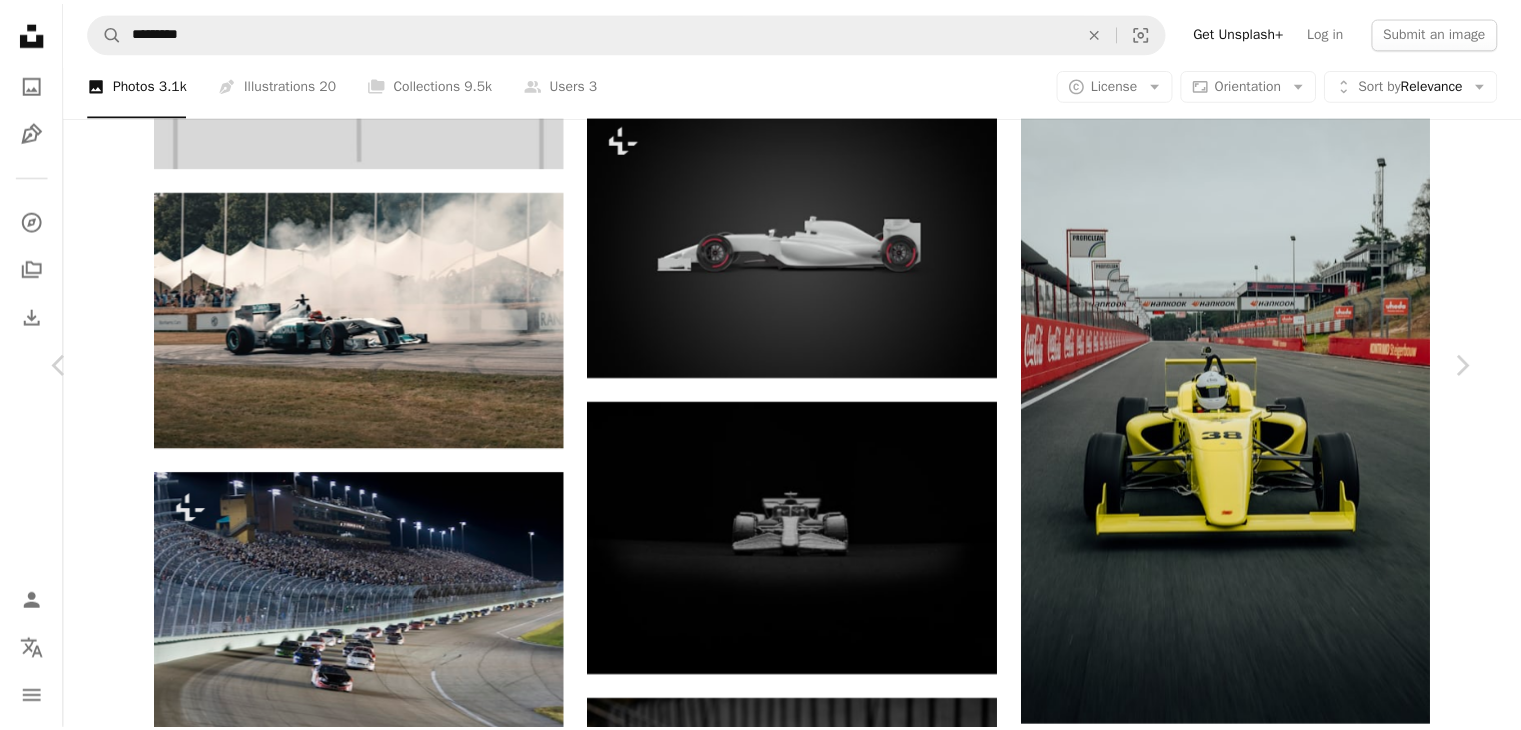 scroll, scrollTop: 0, scrollLeft: 0, axis: both 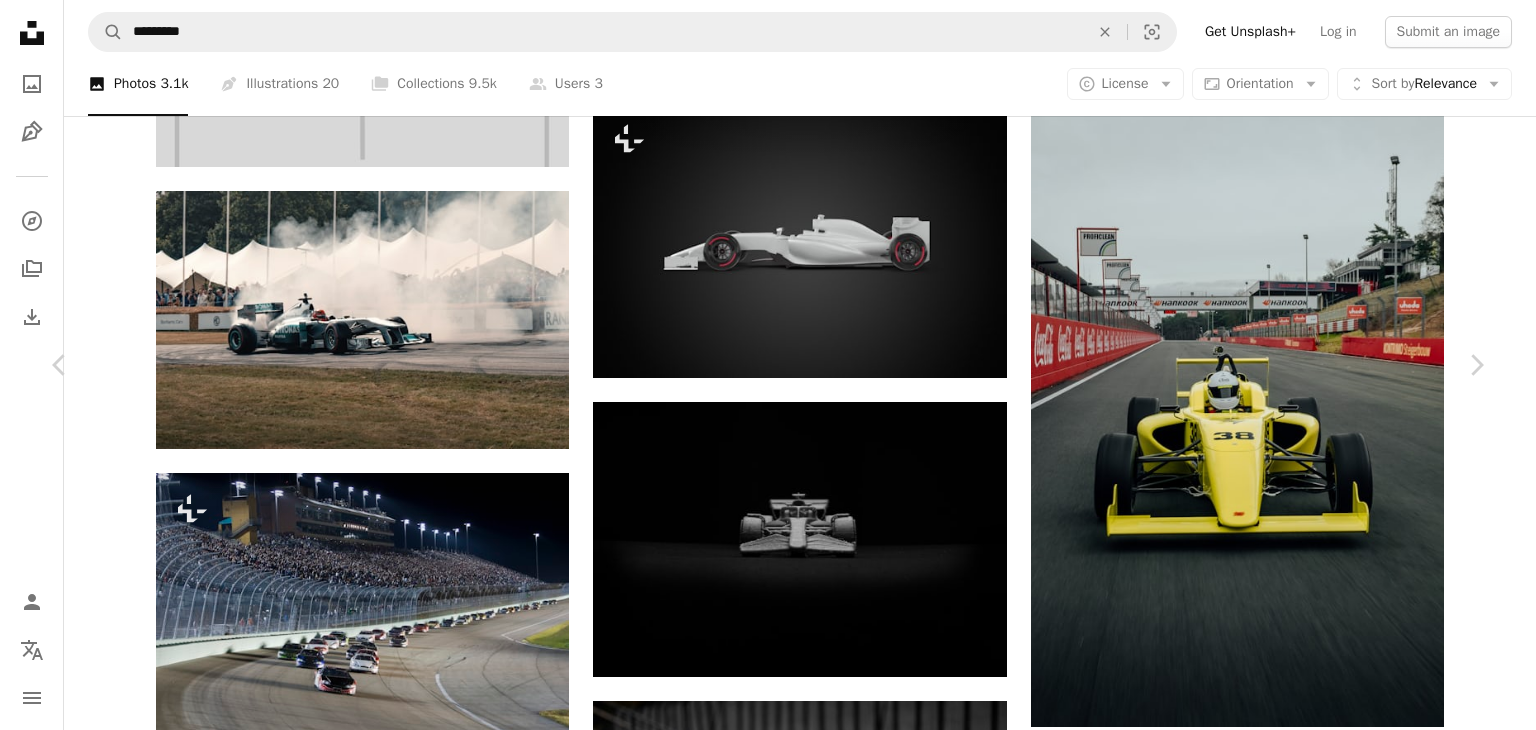 click on "Zoom in" at bounding box center (760, 3880) 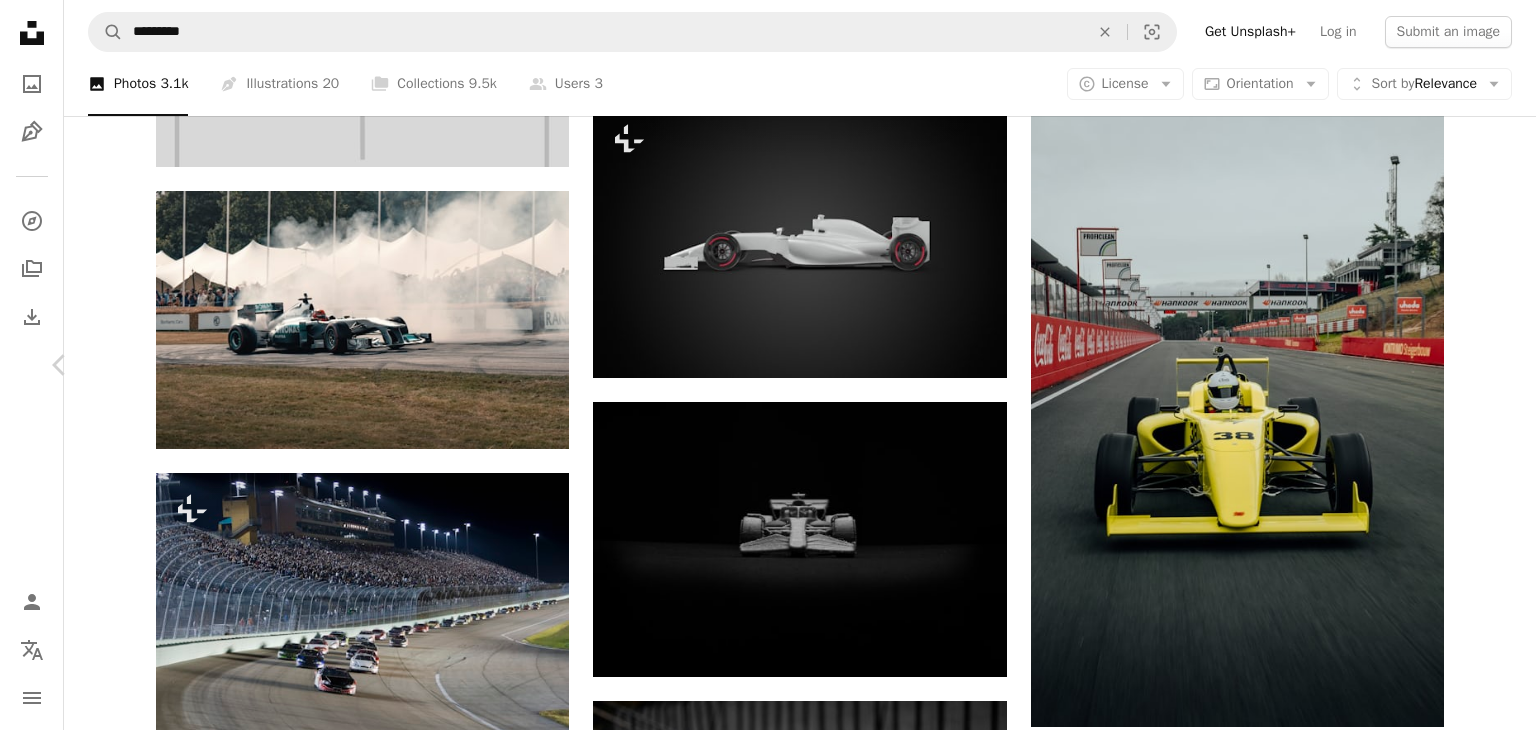 click on "Chevron right" at bounding box center (1476, 365) 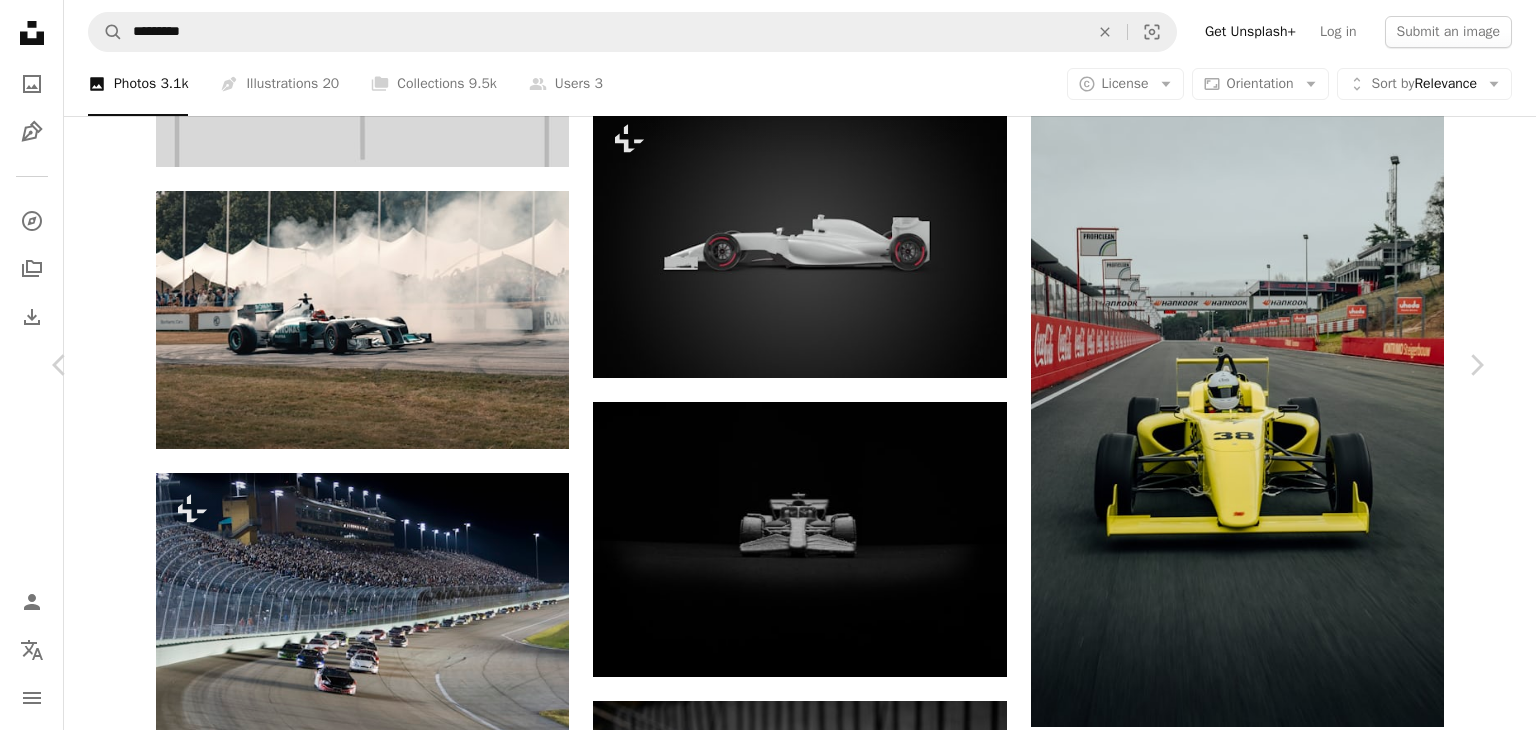 click on "An X shape Chevron left Chevron right BoliviaInteligente boliviainteligente A heart A plus sign Edit image   Plus sign for Unsplash+ Download free Chevron down Zoom in Views 116,171 Downloads 2,138 A forward-right arrow Share Info icon Info More Actions formula 1,logo formula 1,logo formula 1 2023 Calendar outlined Published on  March 9, 2023 Safety Free to use under the  Unsplash License formula 1 computer laptop airplane vehicle electronics aircraft Public domain images Browse premium related images on iStock  |  Save 20% with code UNSPLASH20 View more on iStock  ↗ Related images A heart A plus sign Martin Sanchez Available for hire A checkmark inside of a circle Arrow pointing down A heart A plus sign Martin Martz Arrow pointing down Plus sign for Unsplash+ A heart A plus sign Planet Volumes For  Unsplash+ A lock   Download A heart A plus sign Martin Sanchez Available for hire A checkmark inside of a circle Arrow pointing down A heart A plus sign Artiom Vallat Available for hire Arrow pointing down For" at bounding box center (768, 3867) 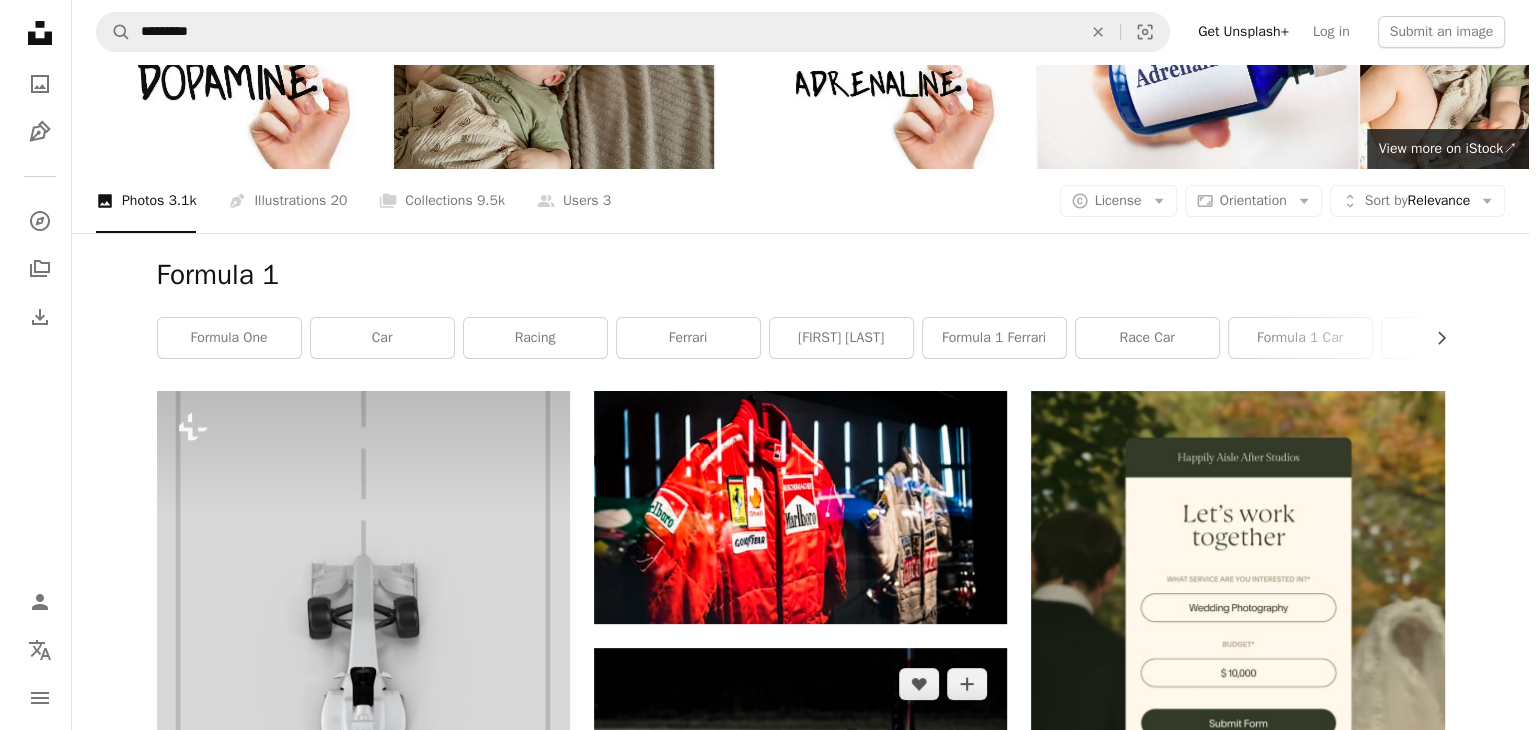 scroll, scrollTop: 108, scrollLeft: 0, axis: vertical 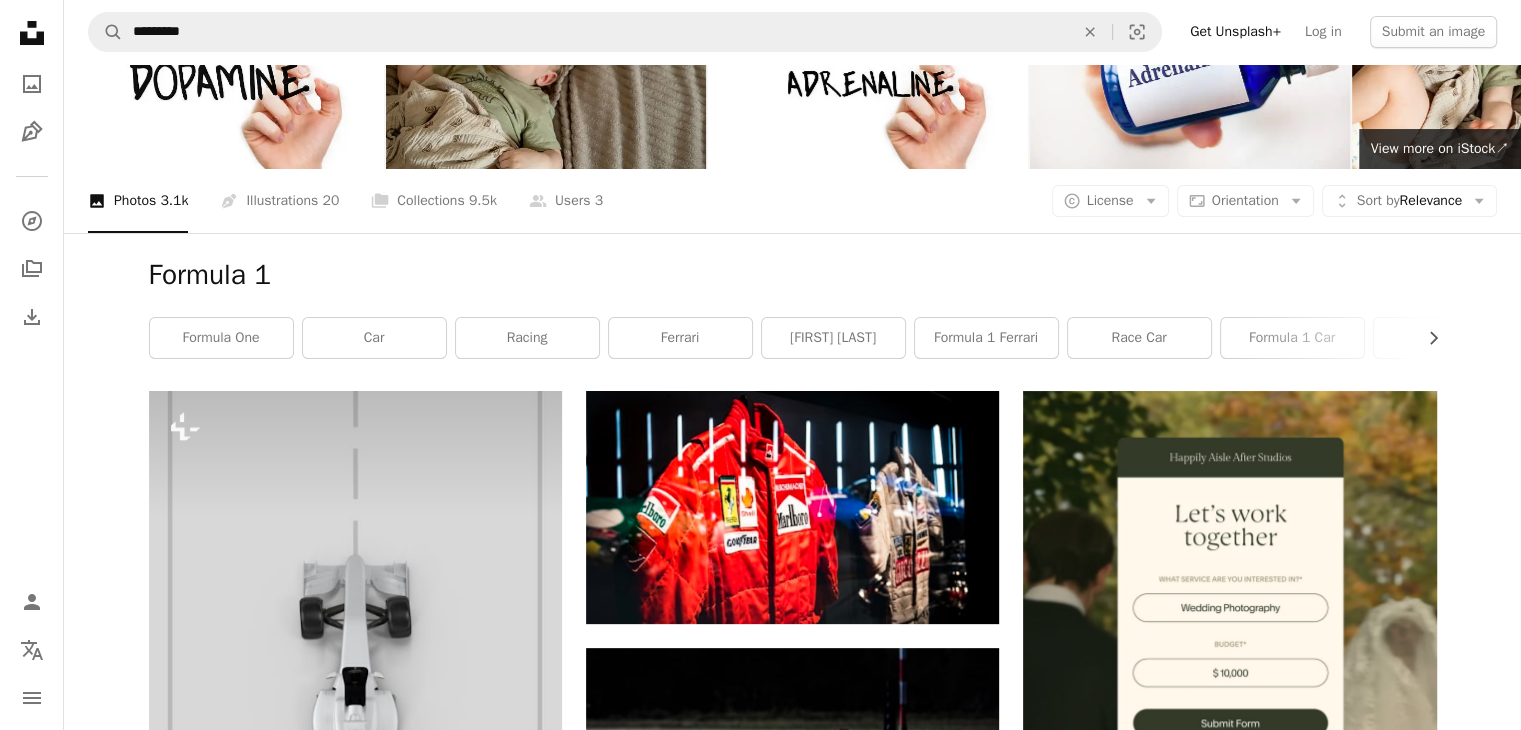 click at bounding box center [1229, 1261] 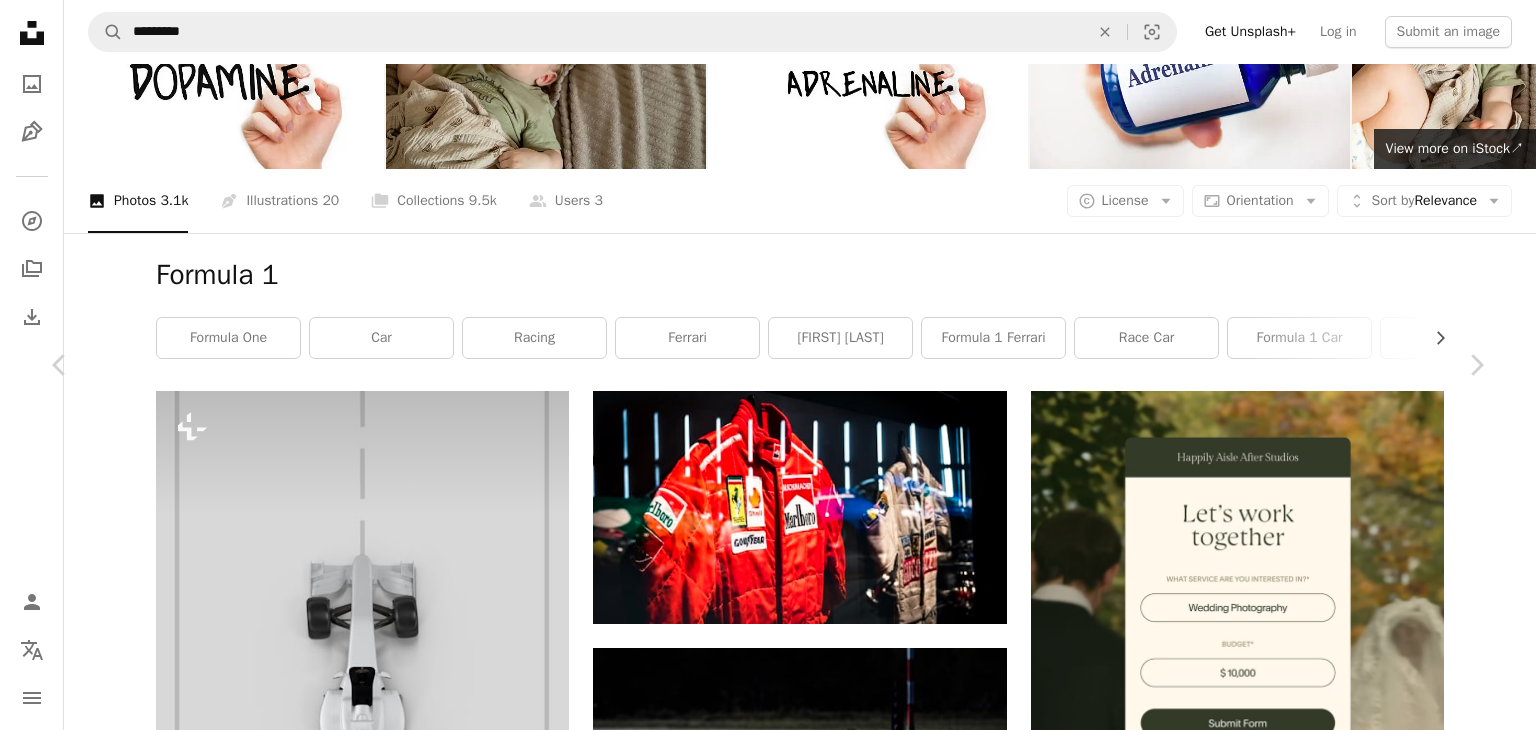 scroll, scrollTop: 1915, scrollLeft: 0, axis: vertical 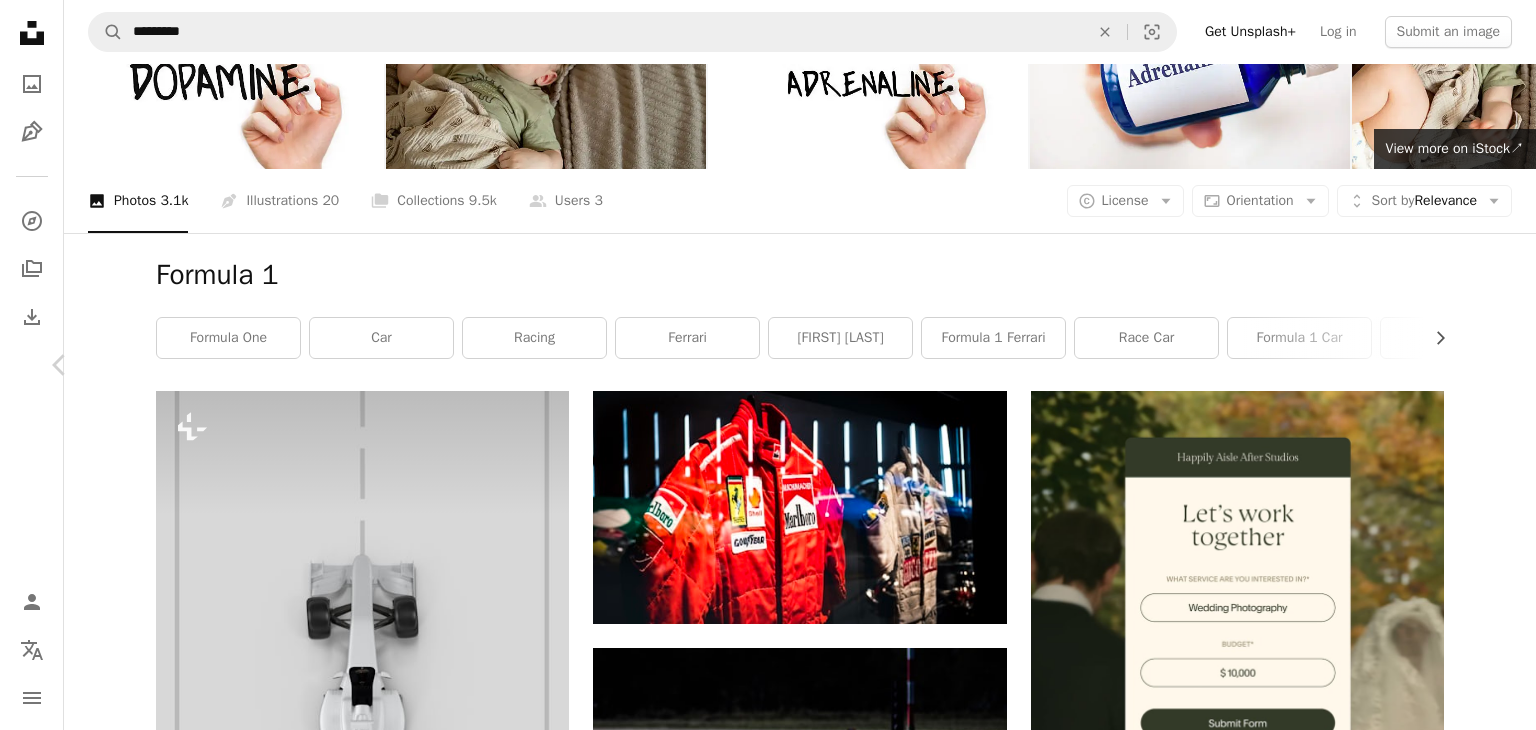 click on "Chevron right" at bounding box center [1476, 365] 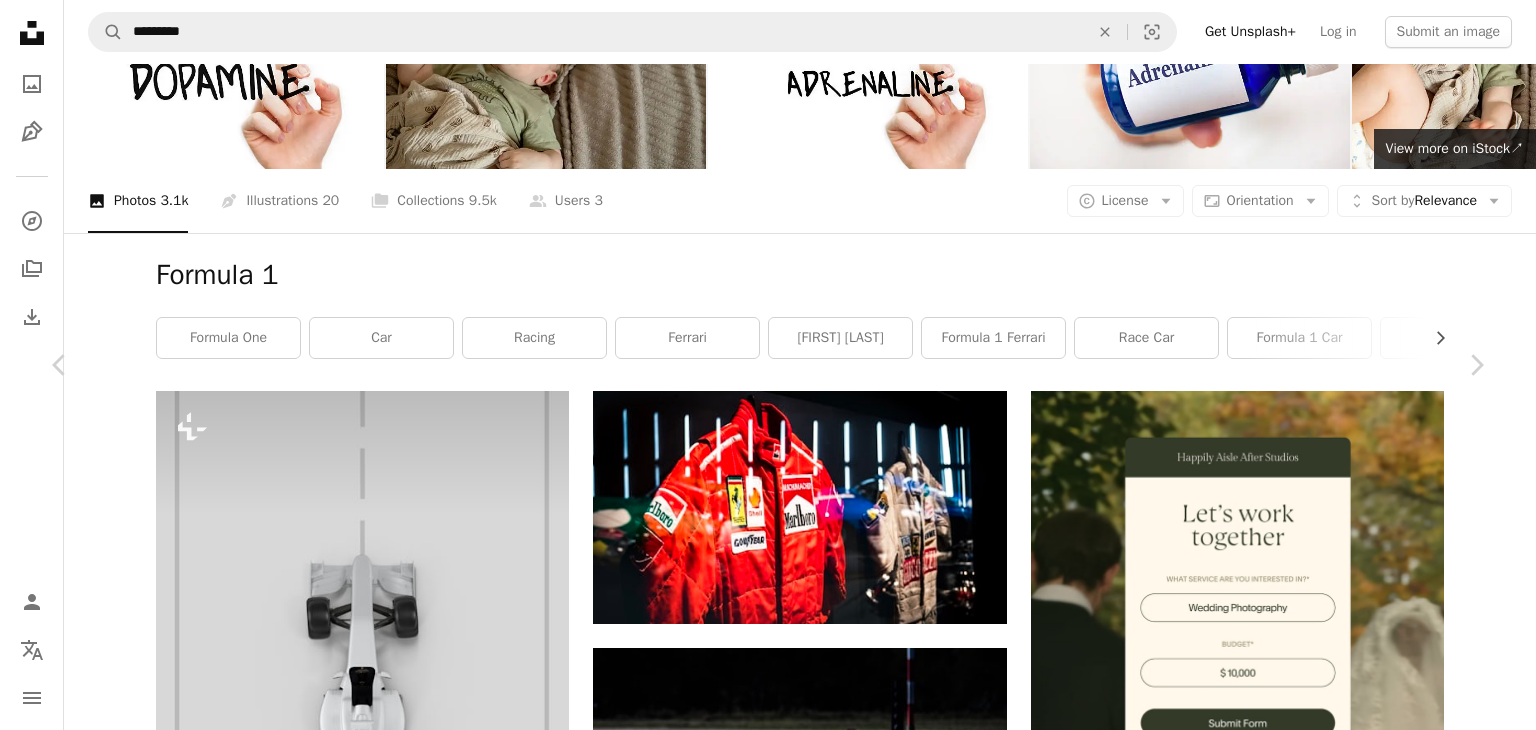 scroll, scrollTop: 1941, scrollLeft: 0, axis: vertical 